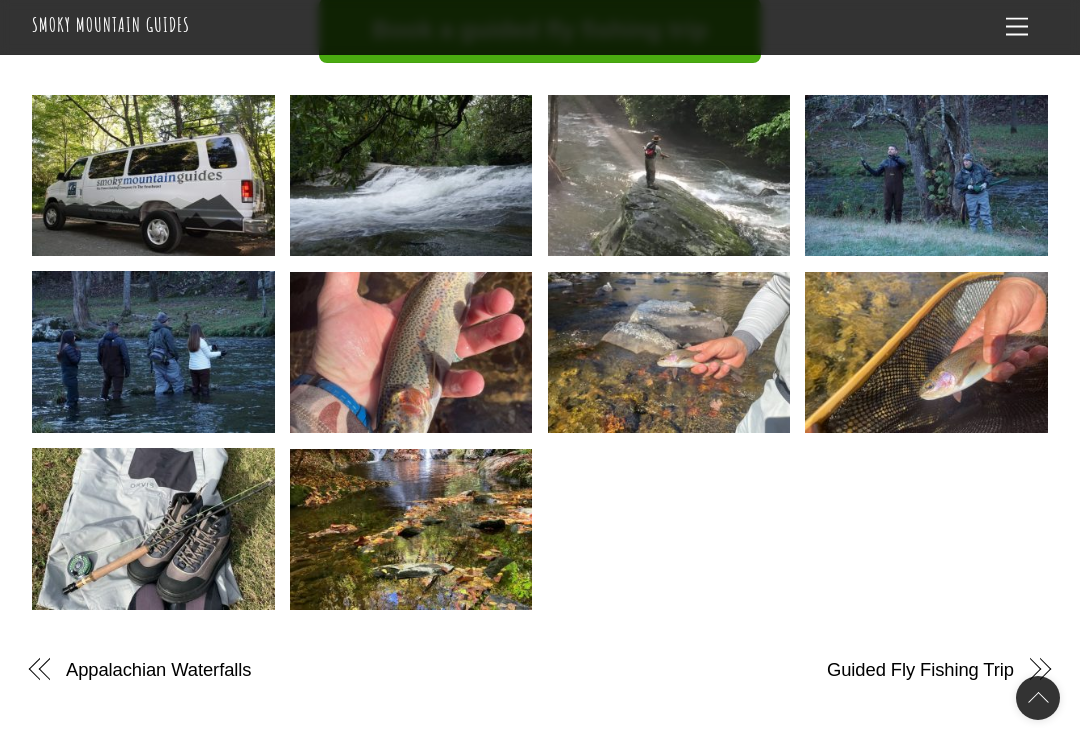 scroll, scrollTop: 2327, scrollLeft: 0, axis: vertical 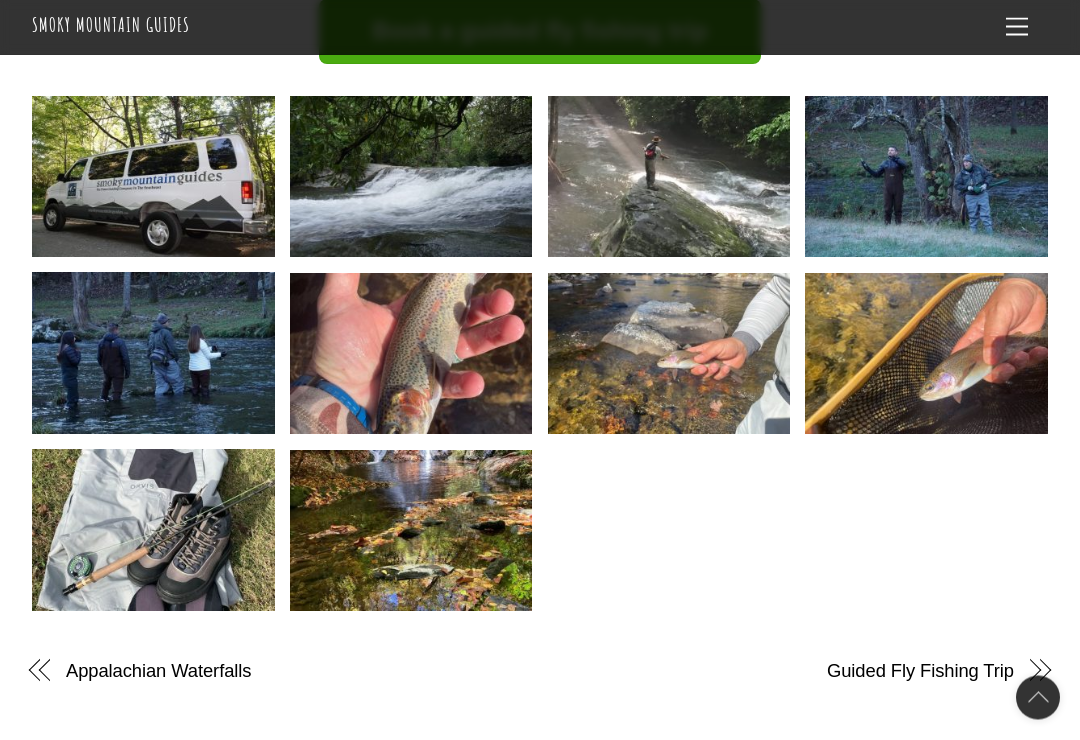 click at bounding box center [153, 354] 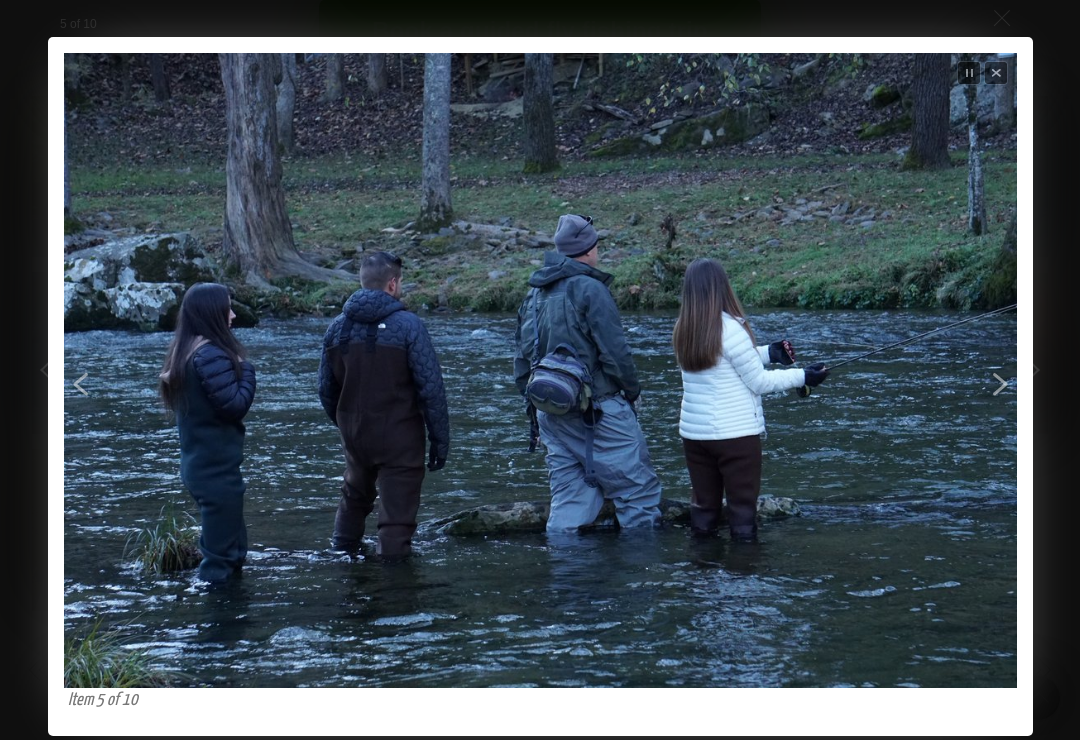 scroll, scrollTop: 2354, scrollLeft: 0, axis: vertical 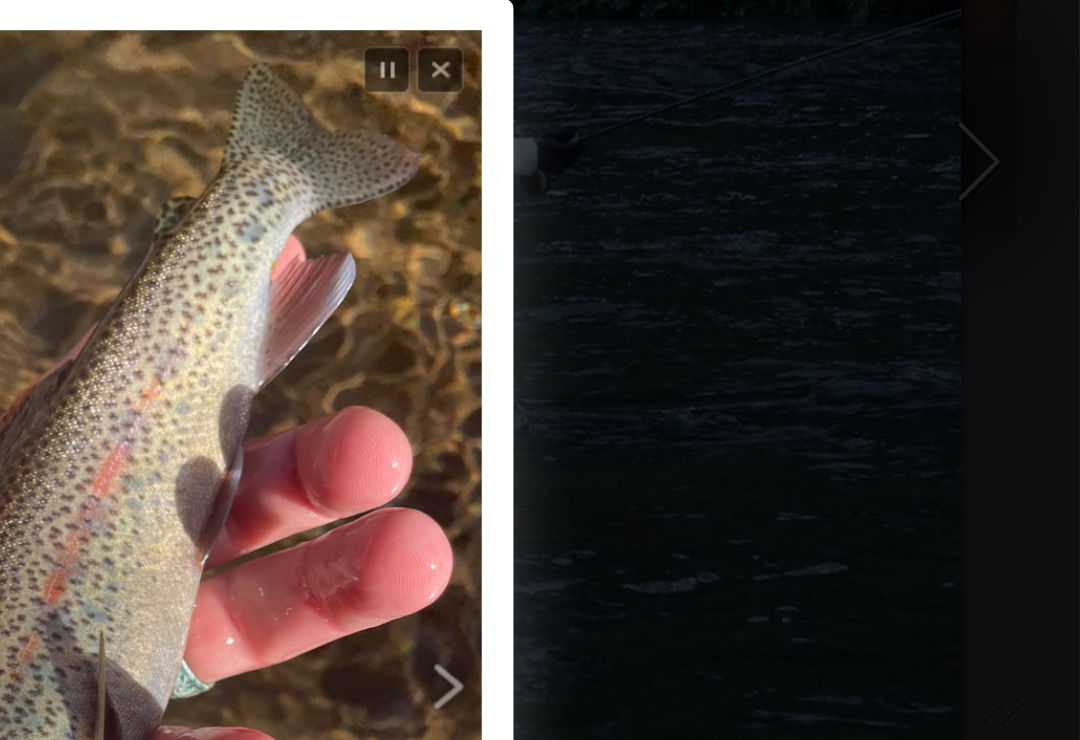 click on "Close" at bounding box center (757, 324) 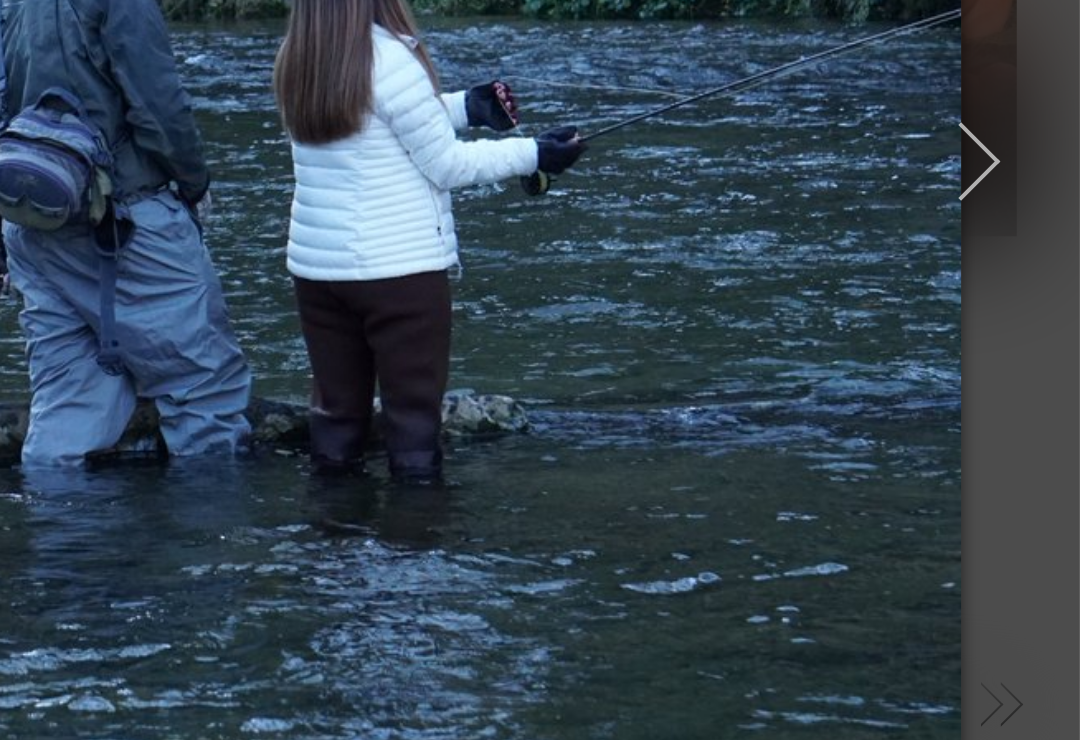 scroll, scrollTop: 2643, scrollLeft: 0, axis: vertical 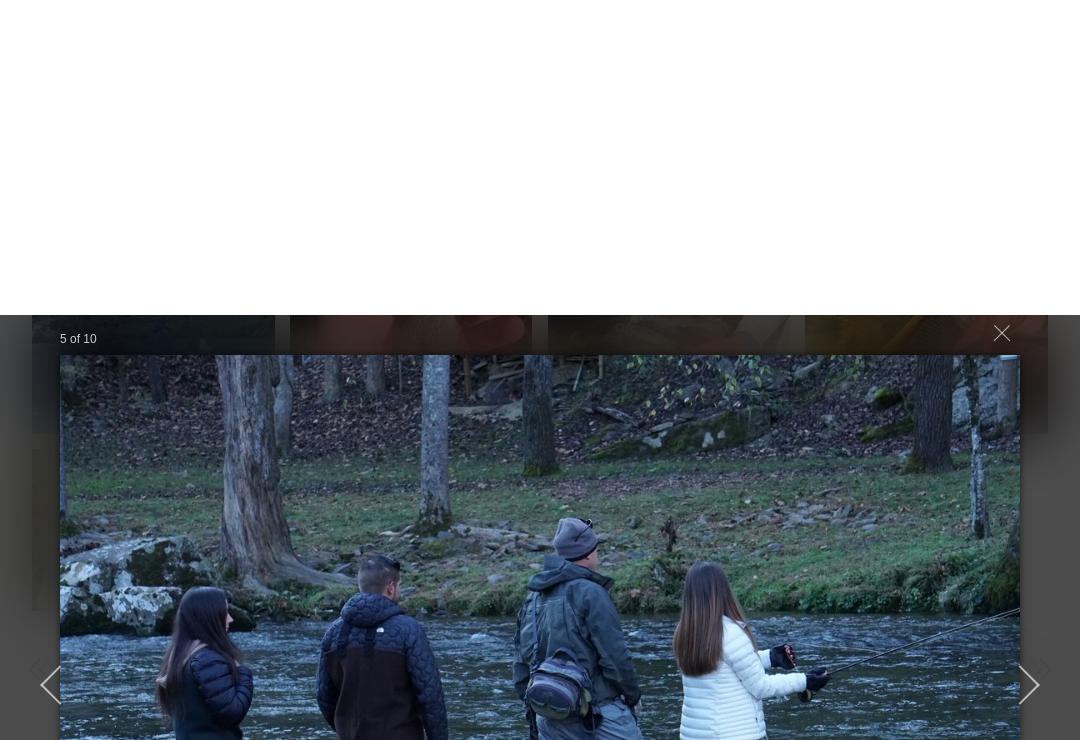 click on "5 of 10 smokymountainguides.com-fishing_tour_02-50 Loading..." at bounding box center [540, 370] 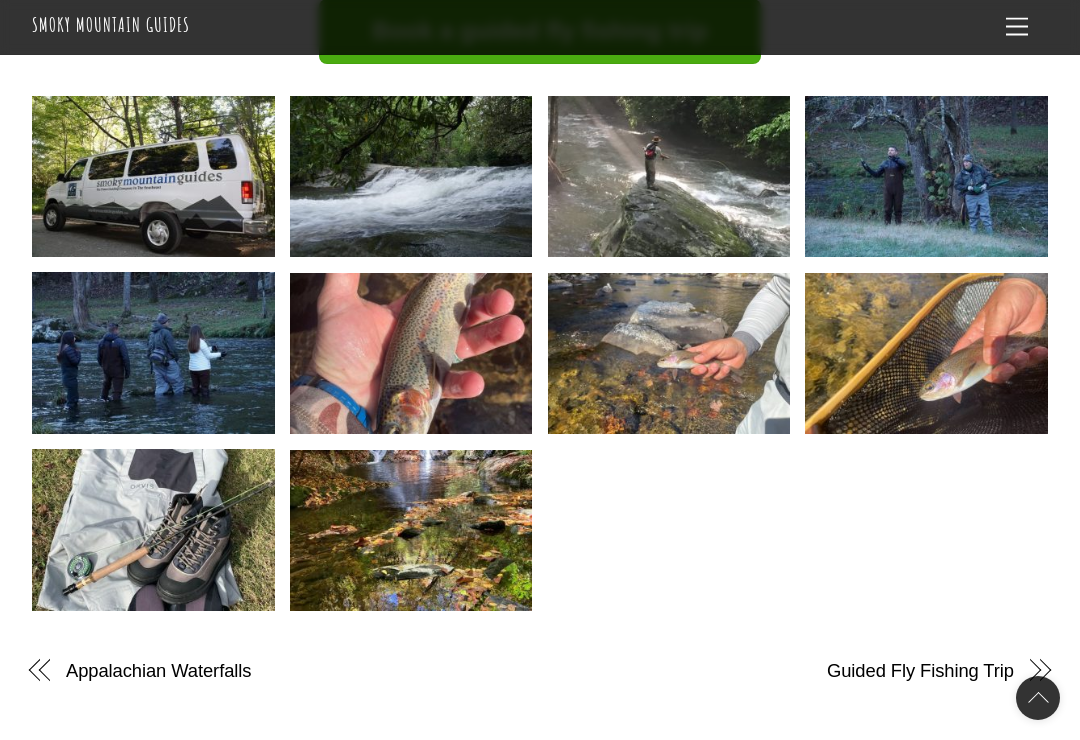 click at bounding box center [669, 354] 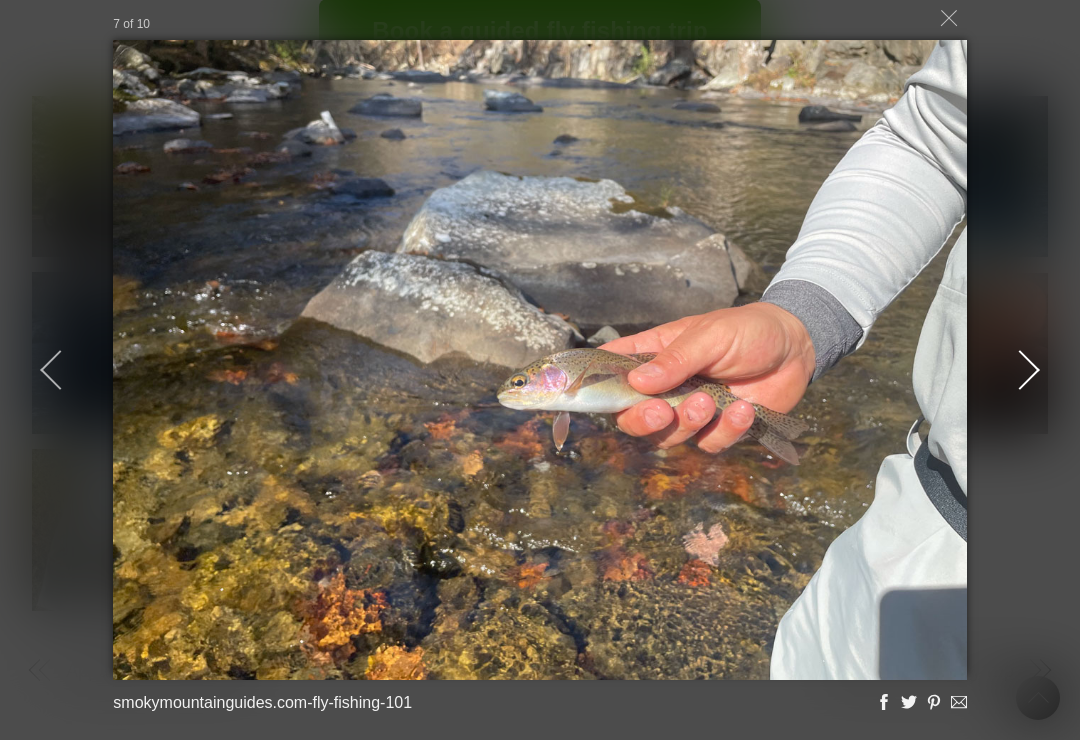 click at bounding box center [1020, 370] 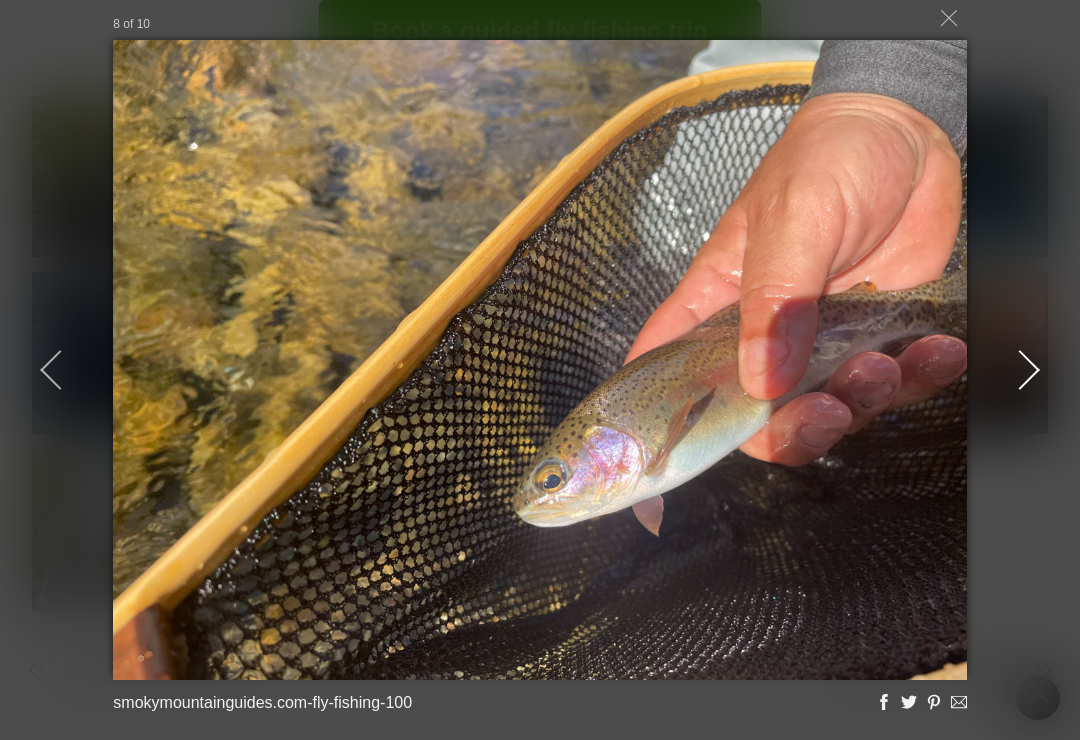 click at bounding box center [1020, 370] 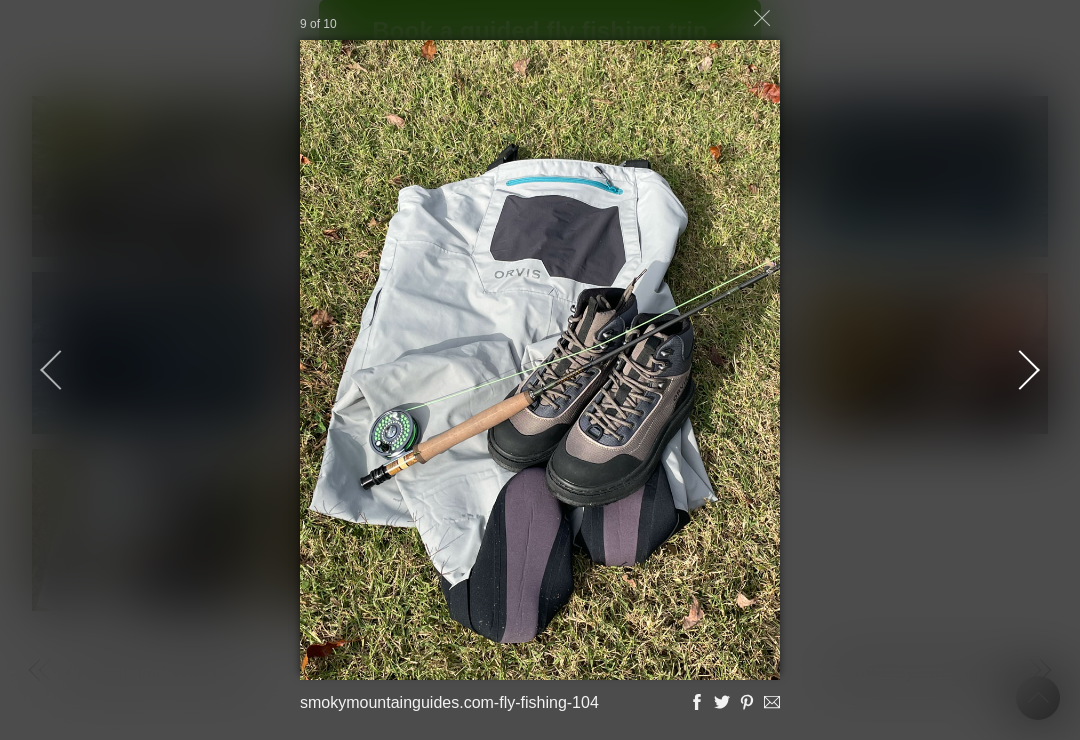 click at bounding box center (1020, 370) 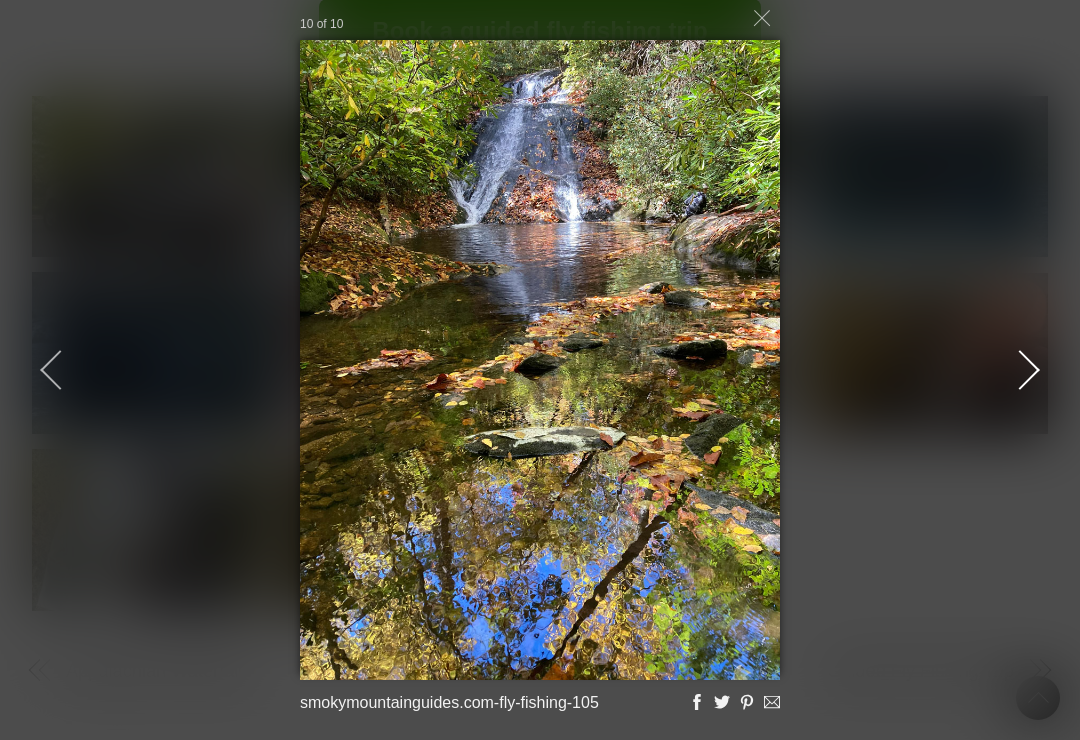 click at bounding box center (1020, 370) 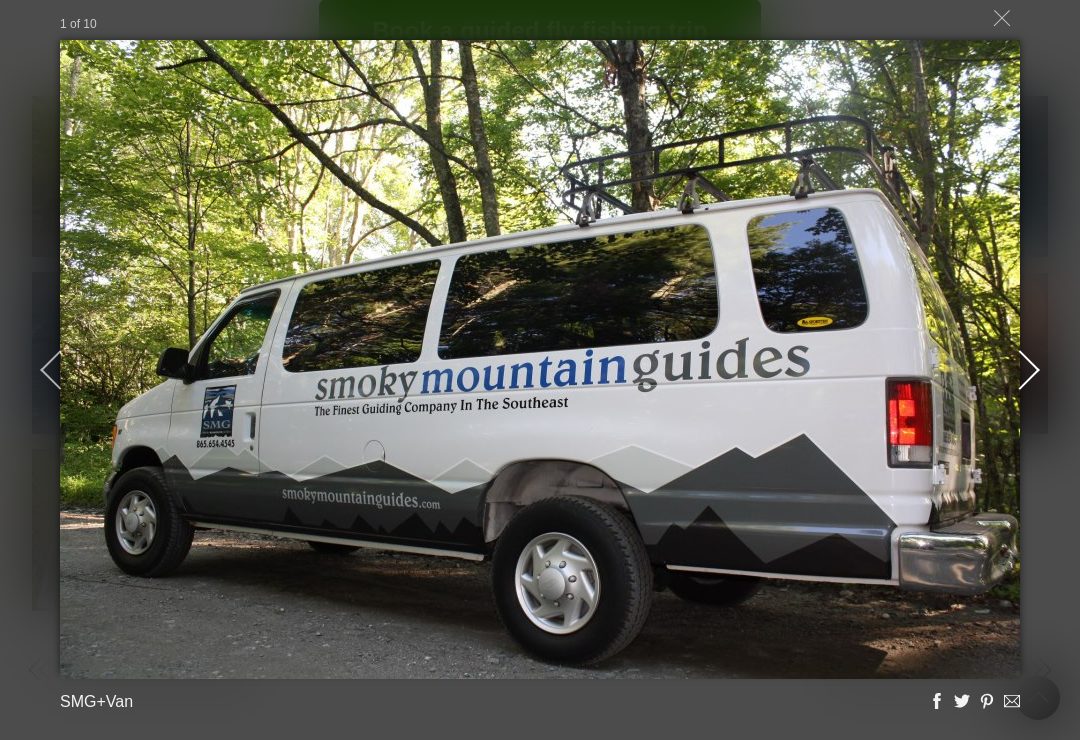 click at bounding box center [1020, 370] 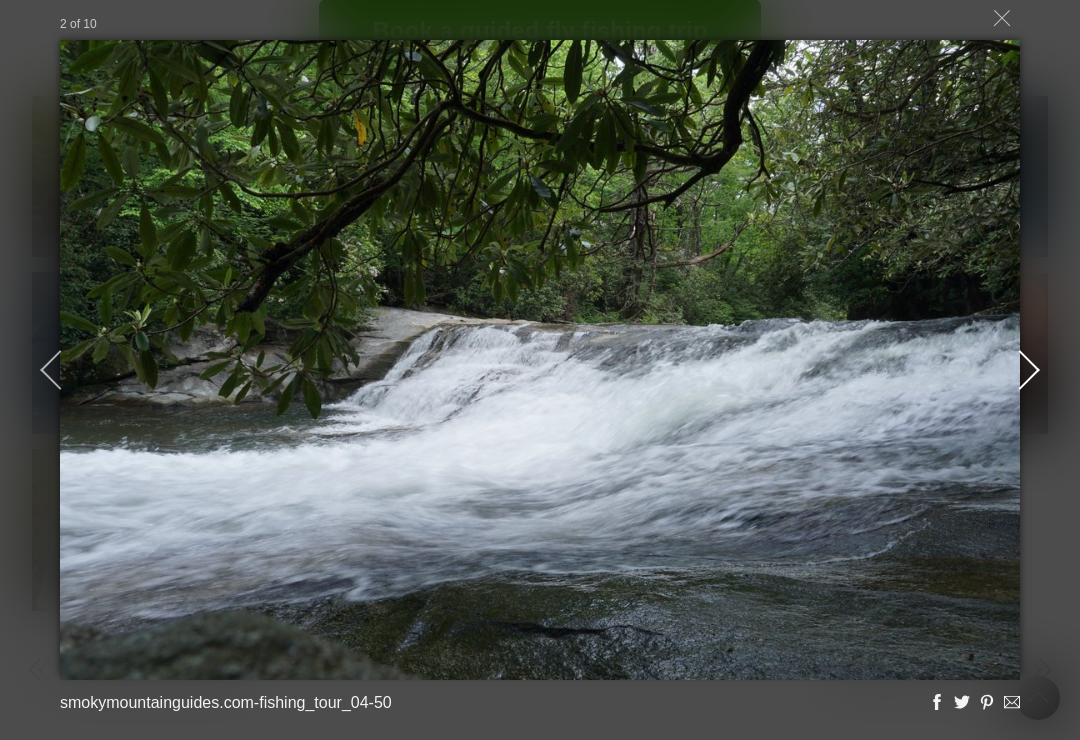 click at bounding box center [1020, 370] 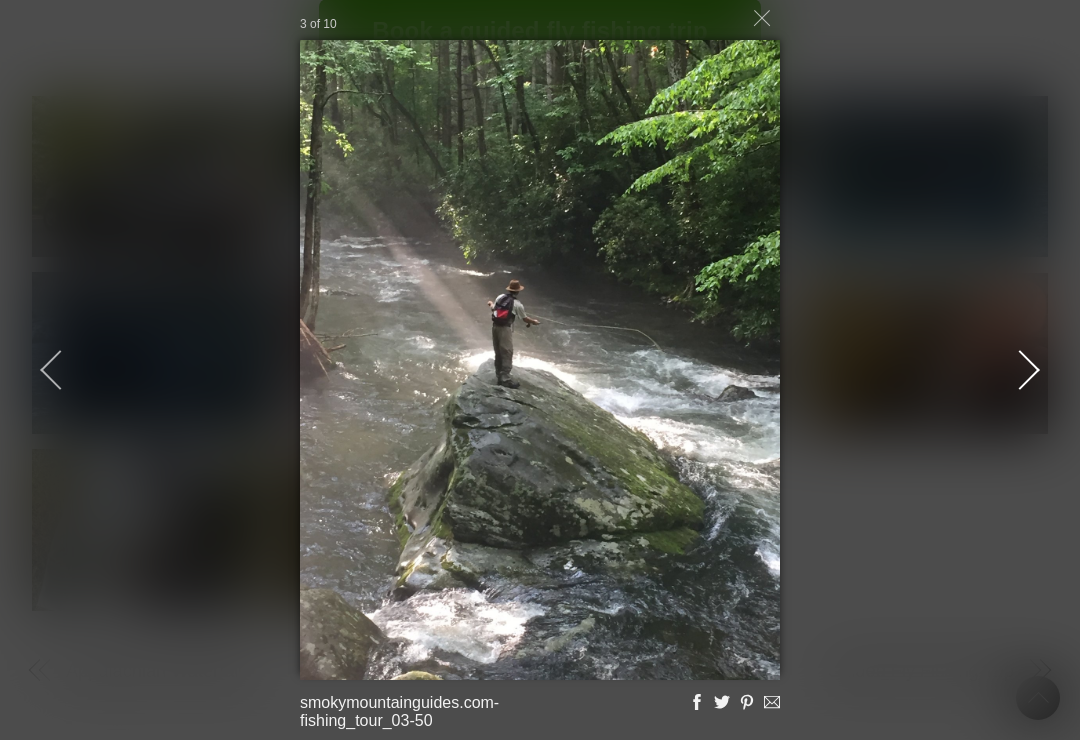 click at bounding box center [1020, 370] 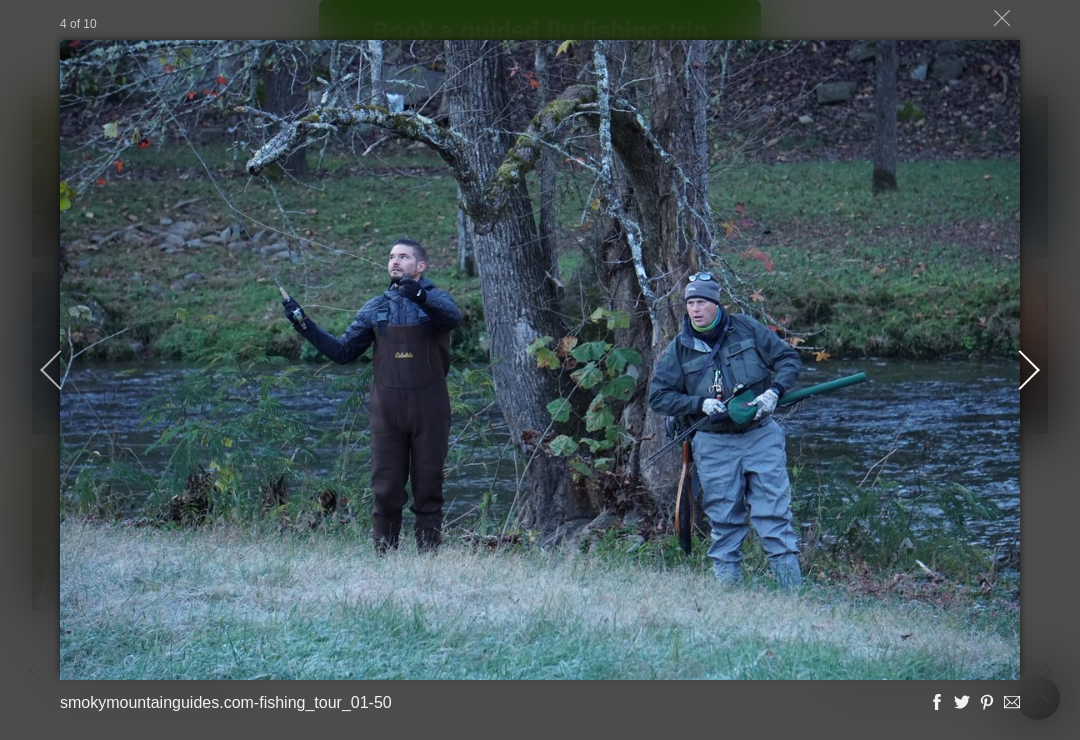 click at bounding box center (1020, 370) 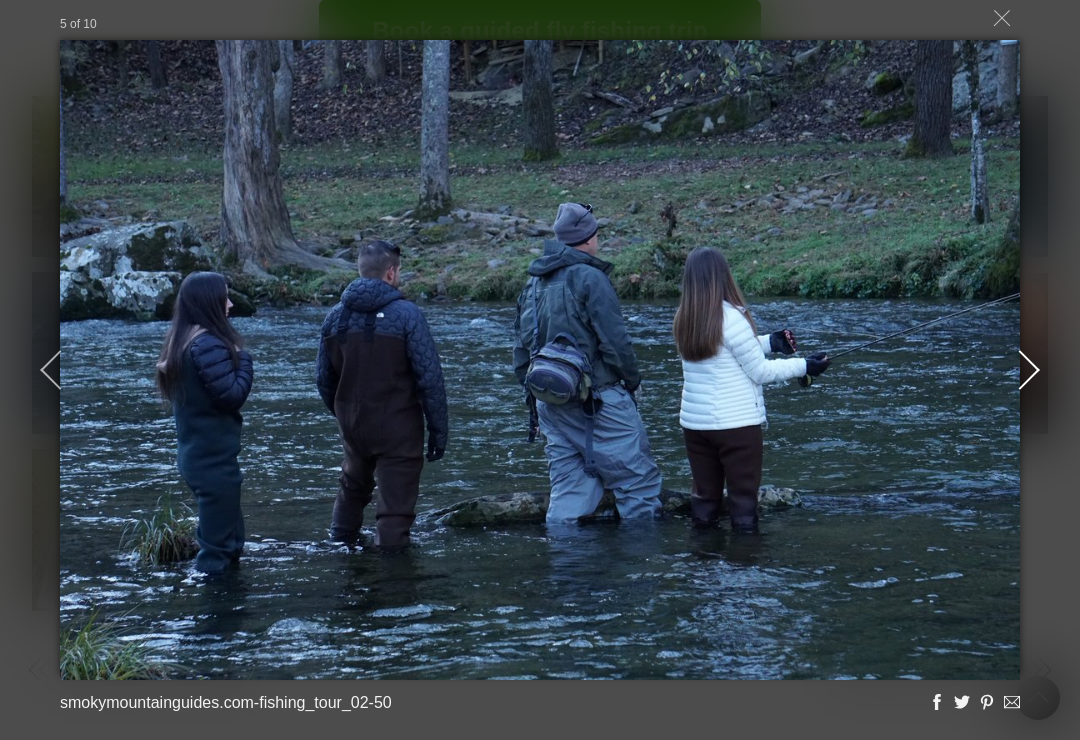 click at bounding box center (1020, 370) 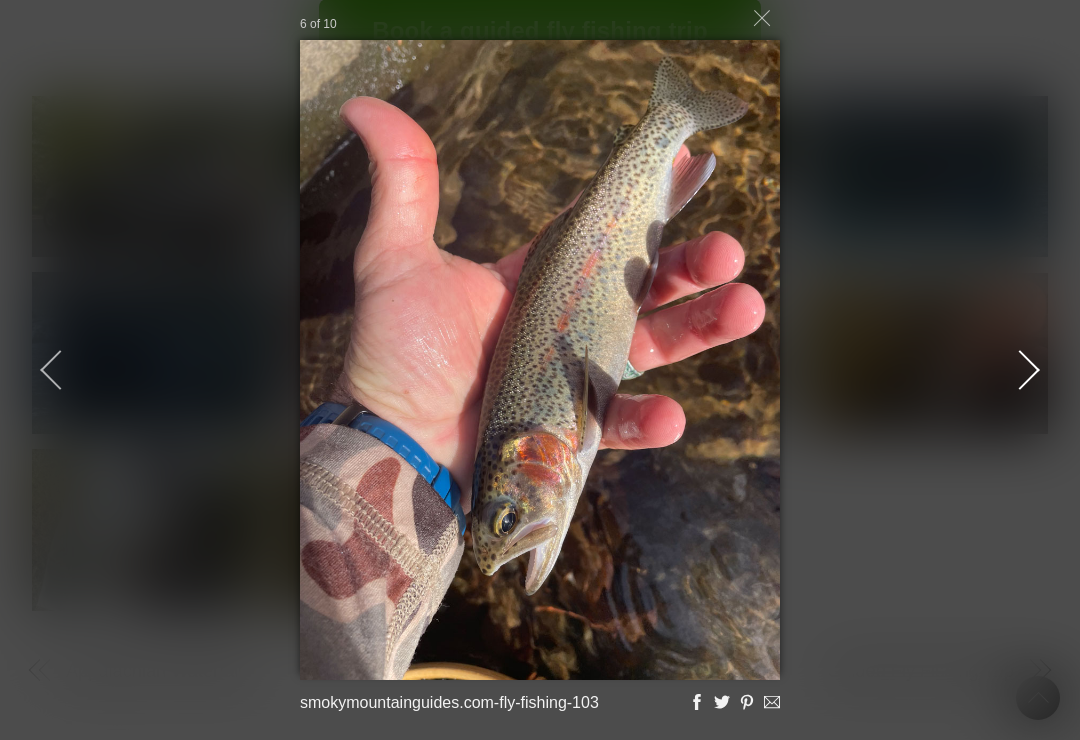 click at bounding box center [1020, 370] 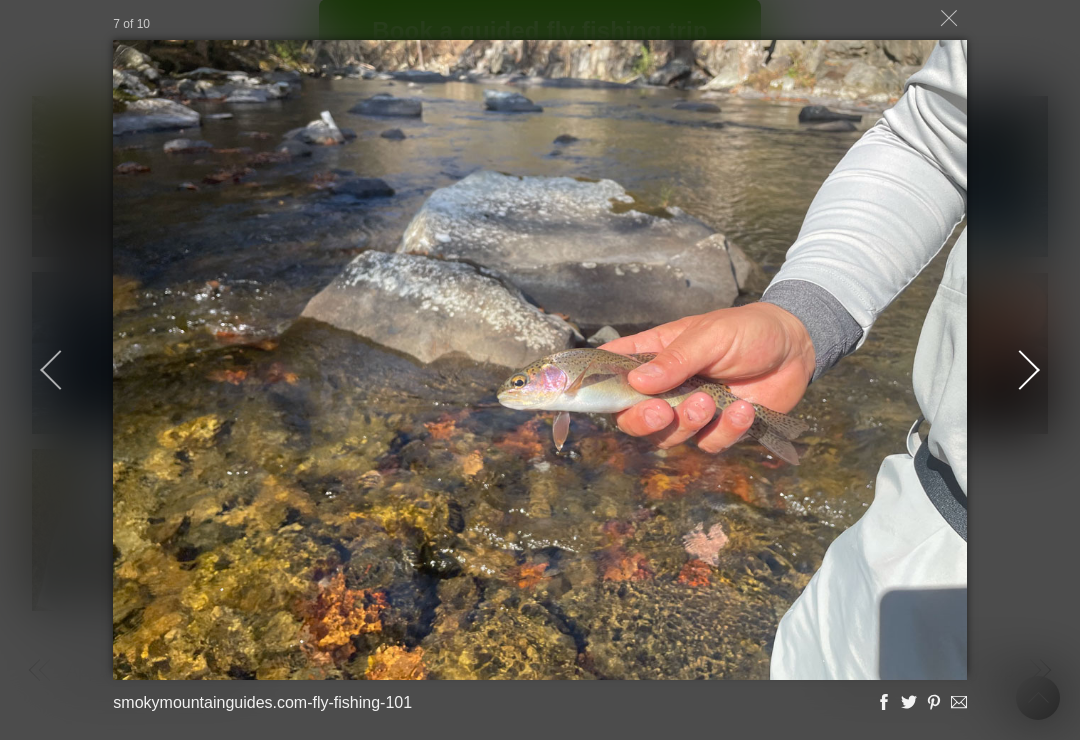 click at bounding box center (1020, 370) 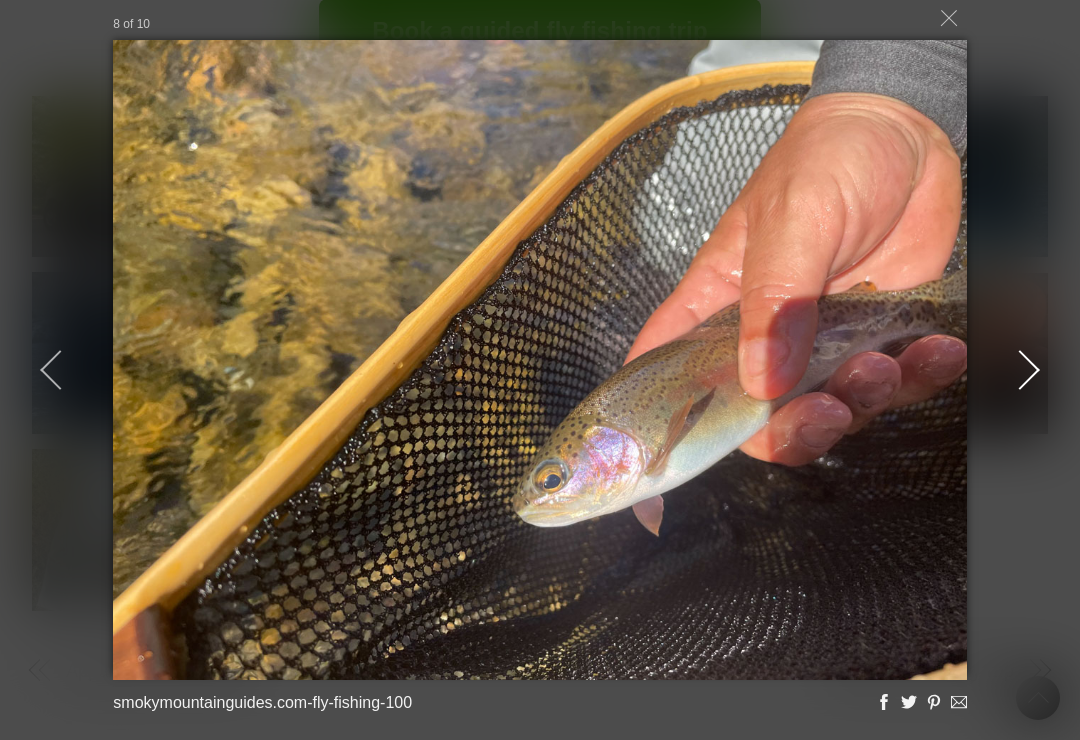 click at bounding box center (1020, 370) 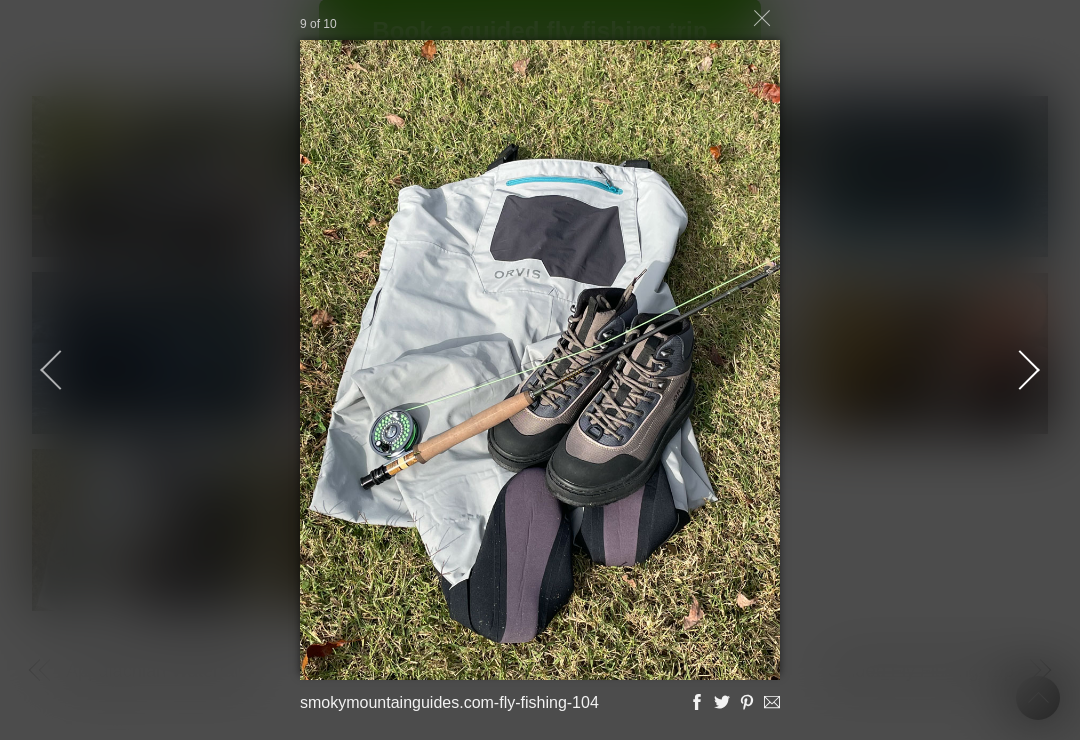 click at bounding box center [1020, 370] 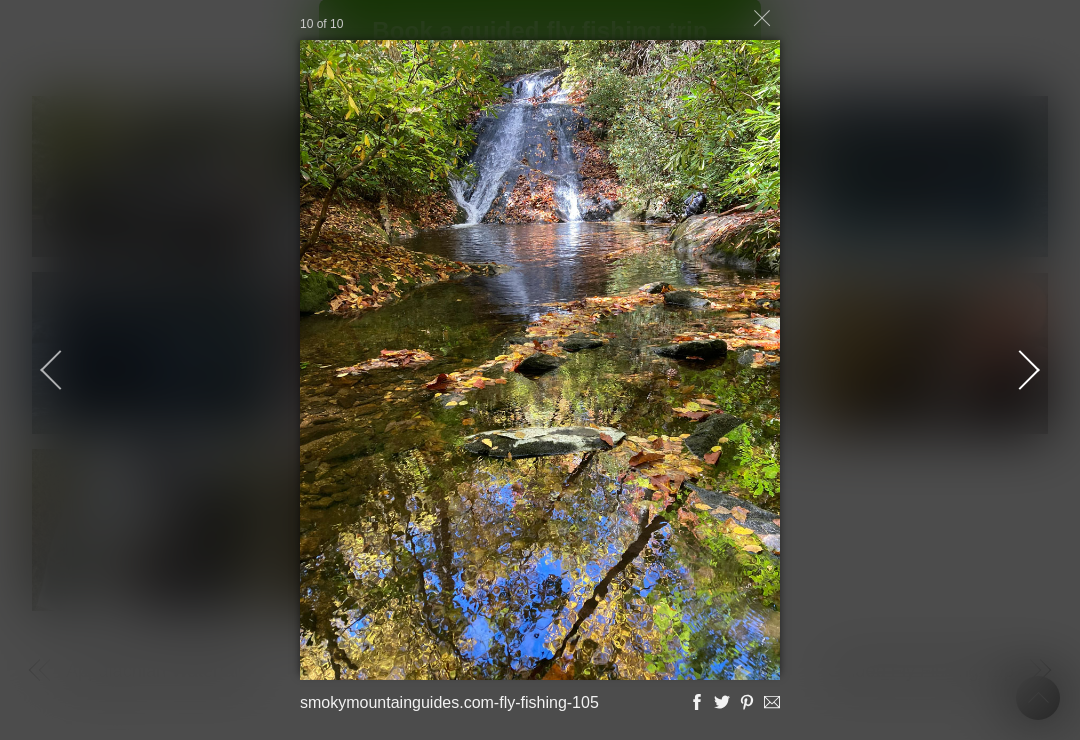 click at bounding box center (1020, 370) 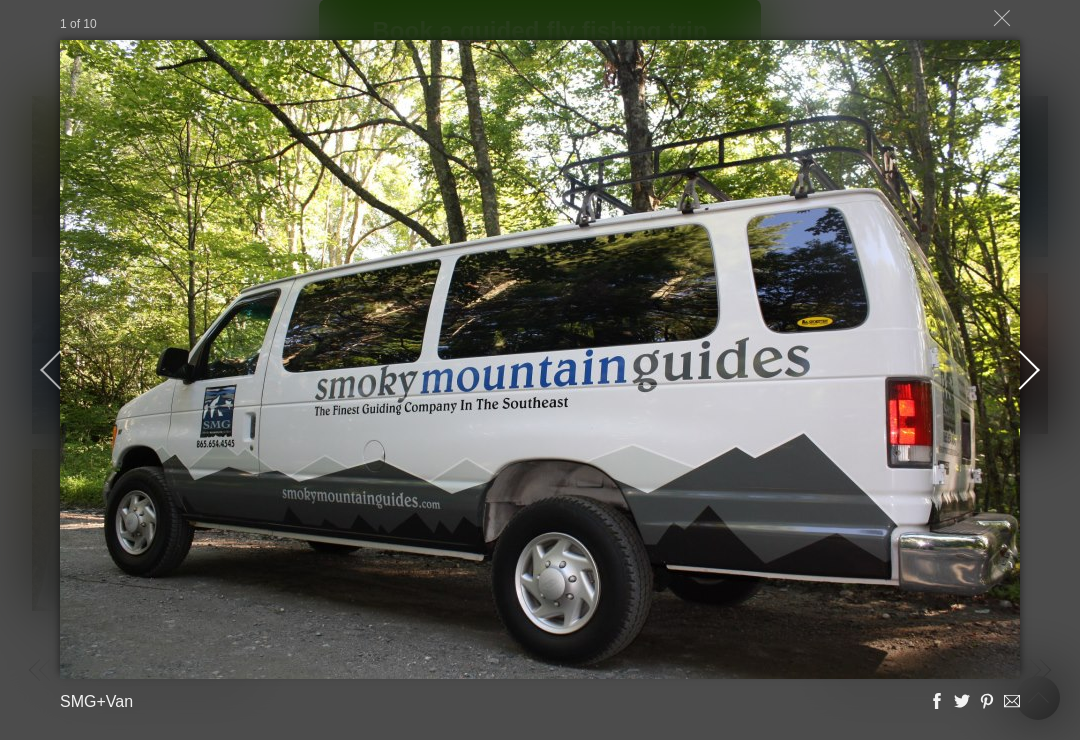 click at bounding box center (1020, 370) 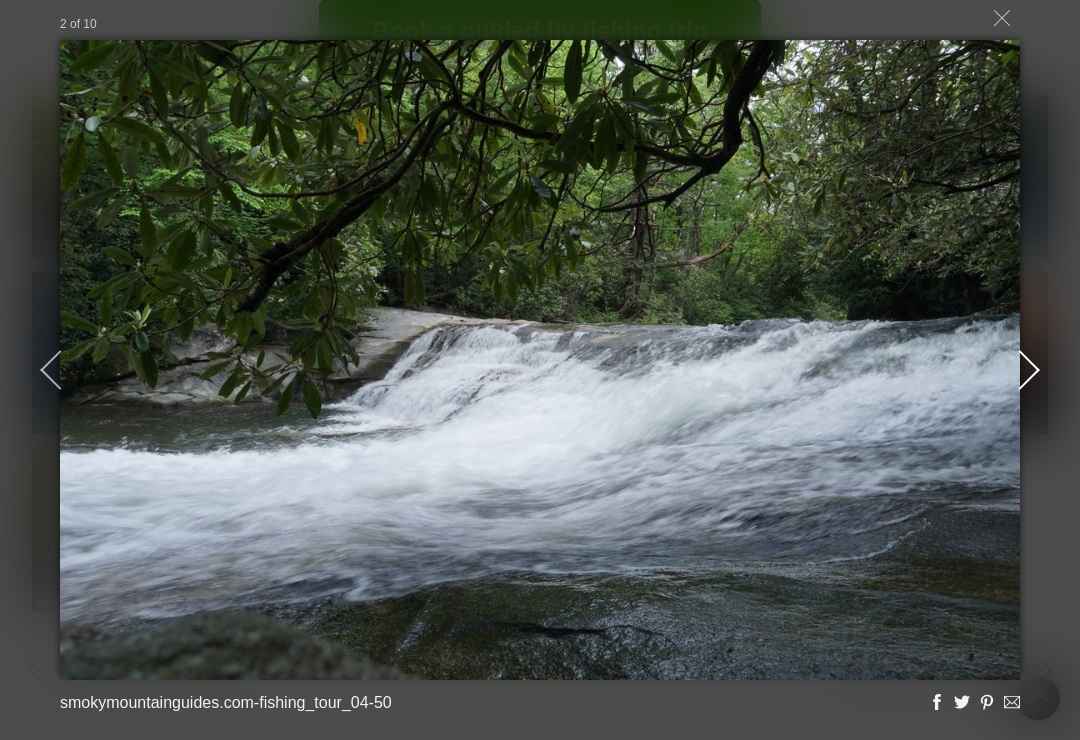 click at bounding box center (1020, 370) 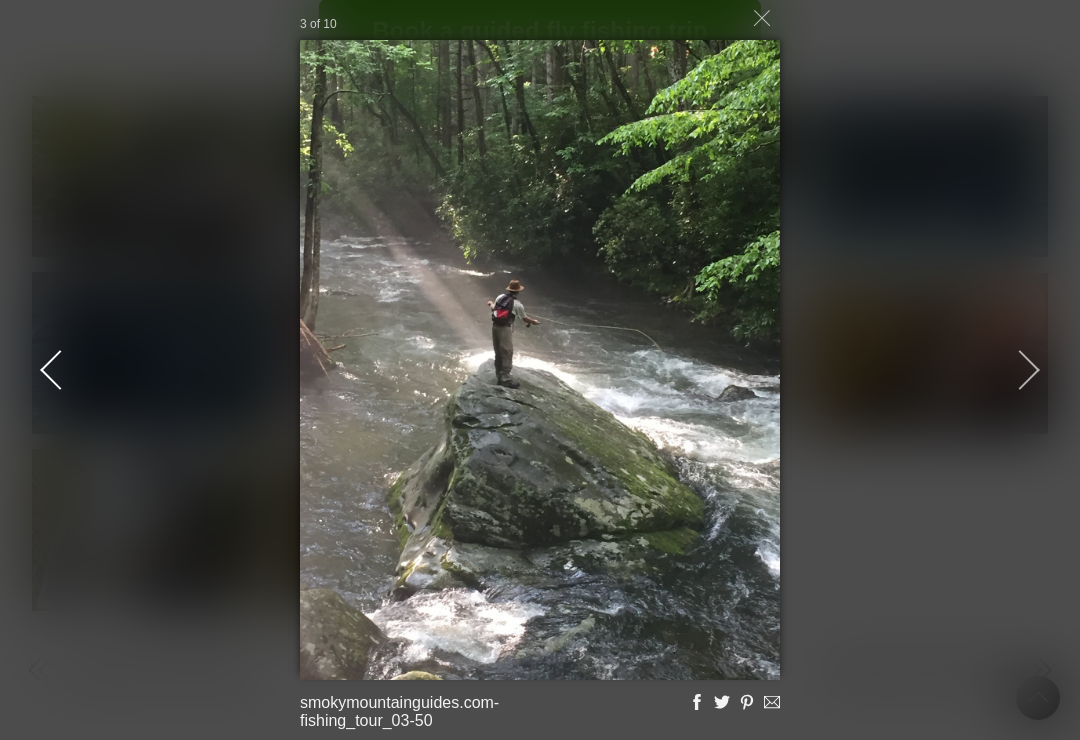 click at bounding box center [60, 370] 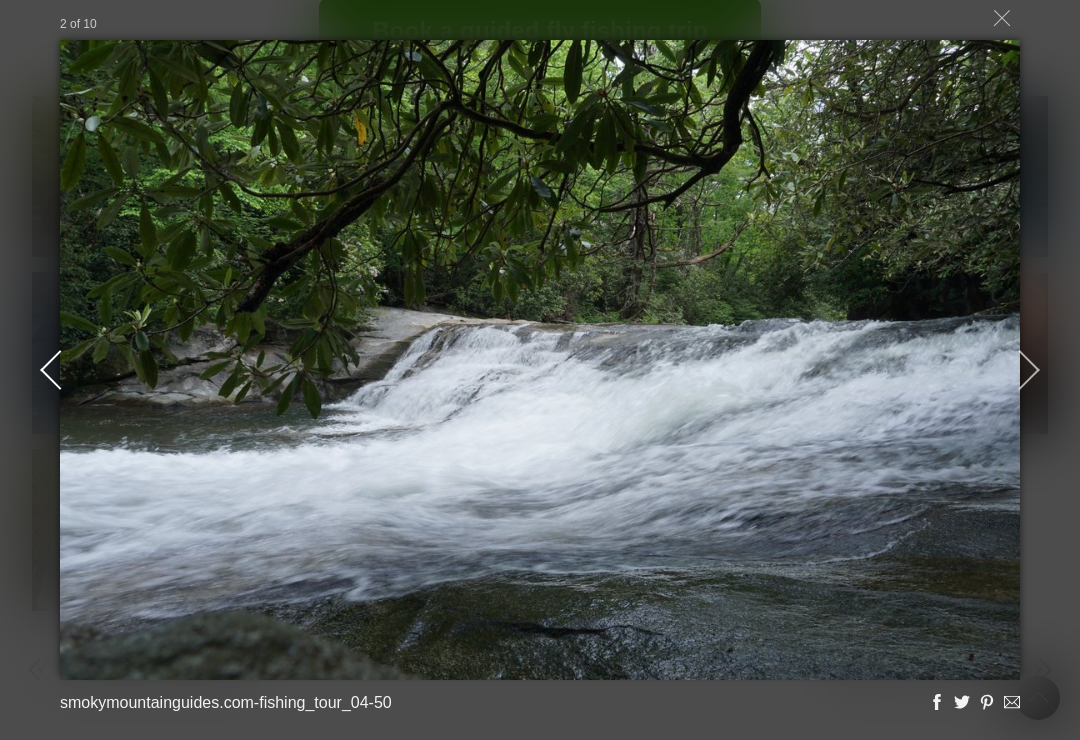 click at bounding box center (60, 370) 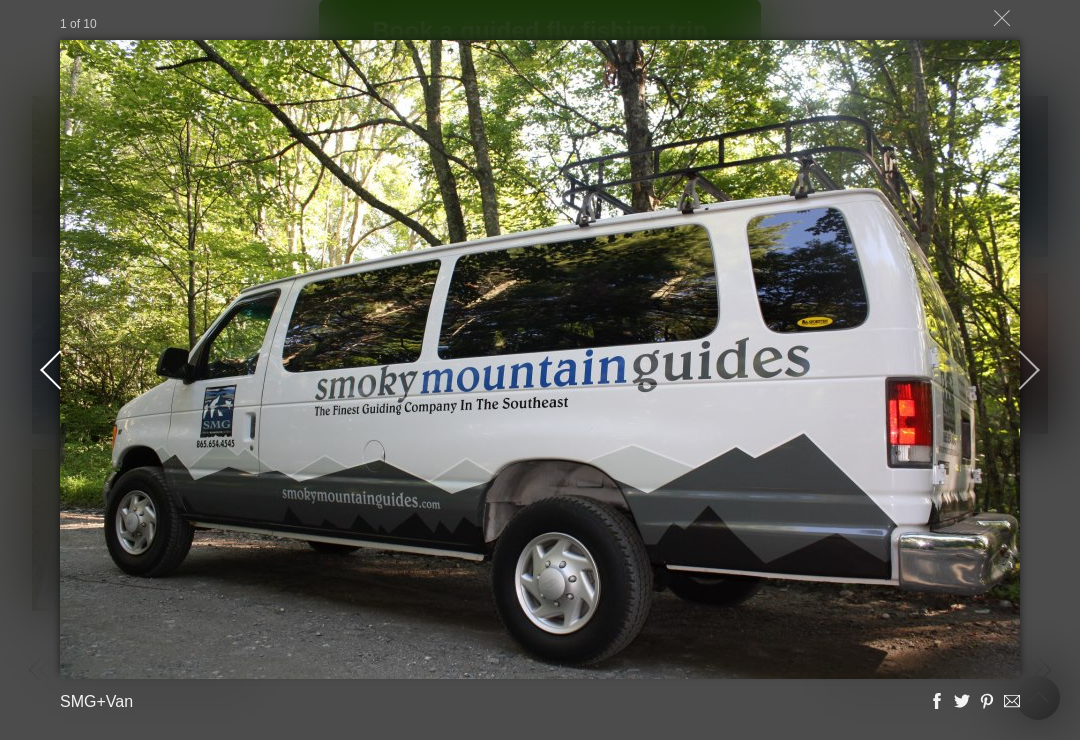 click at bounding box center [60, 370] 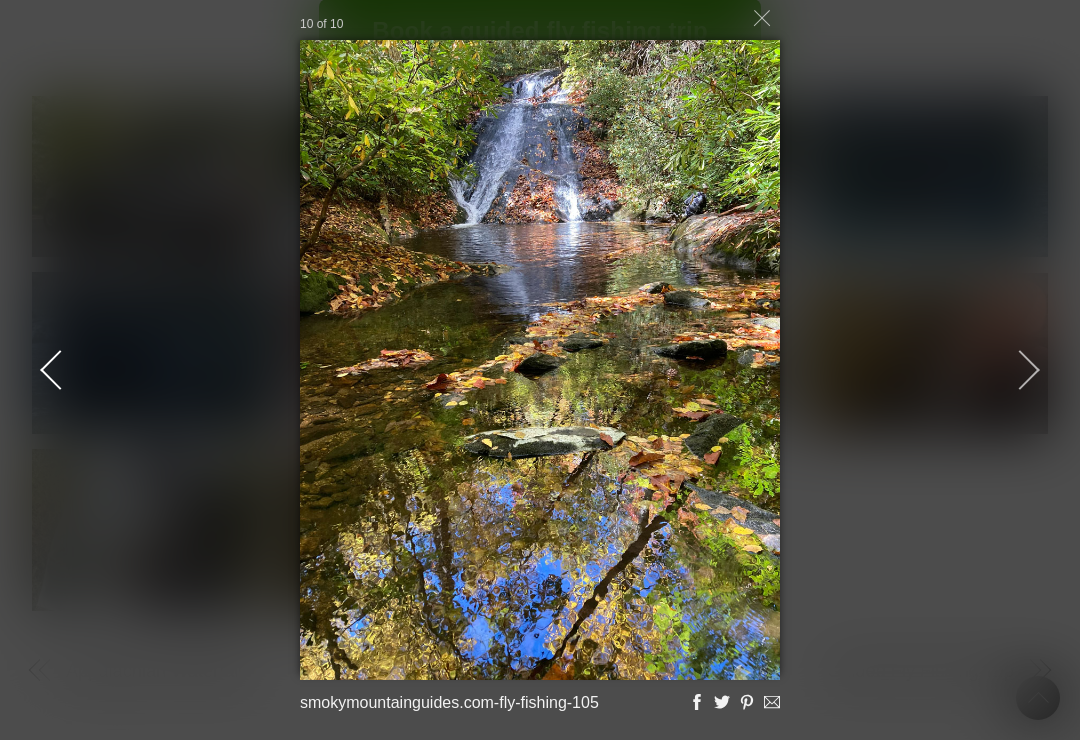 click at bounding box center [60, 370] 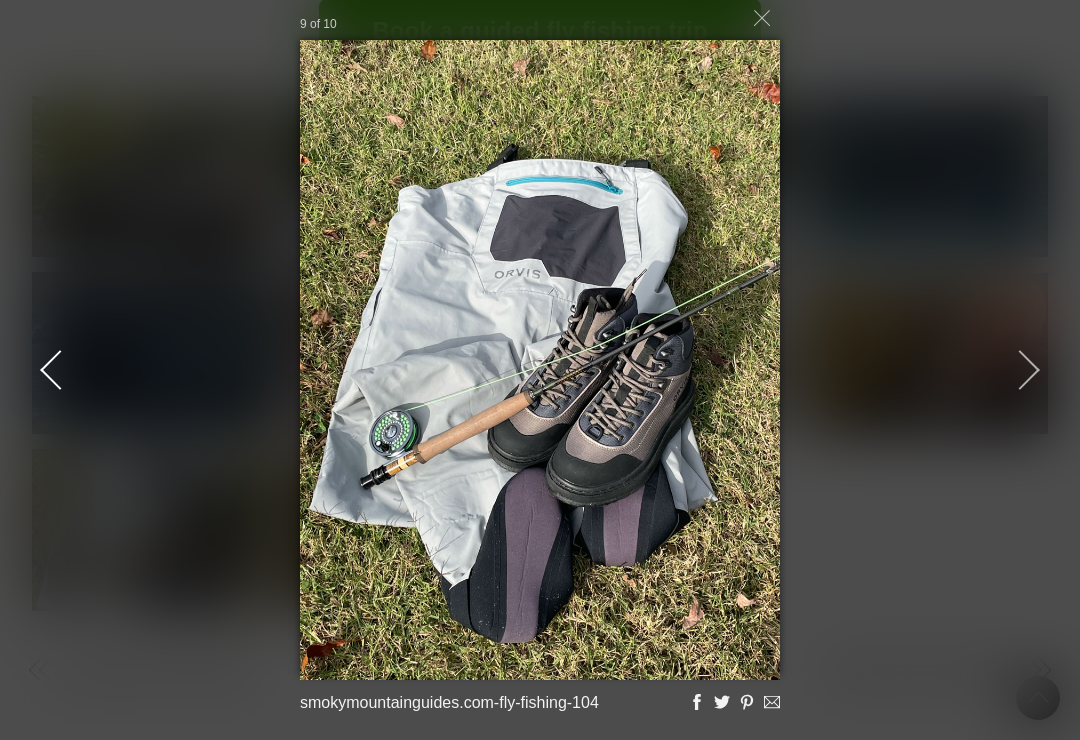 click at bounding box center (60, 370) 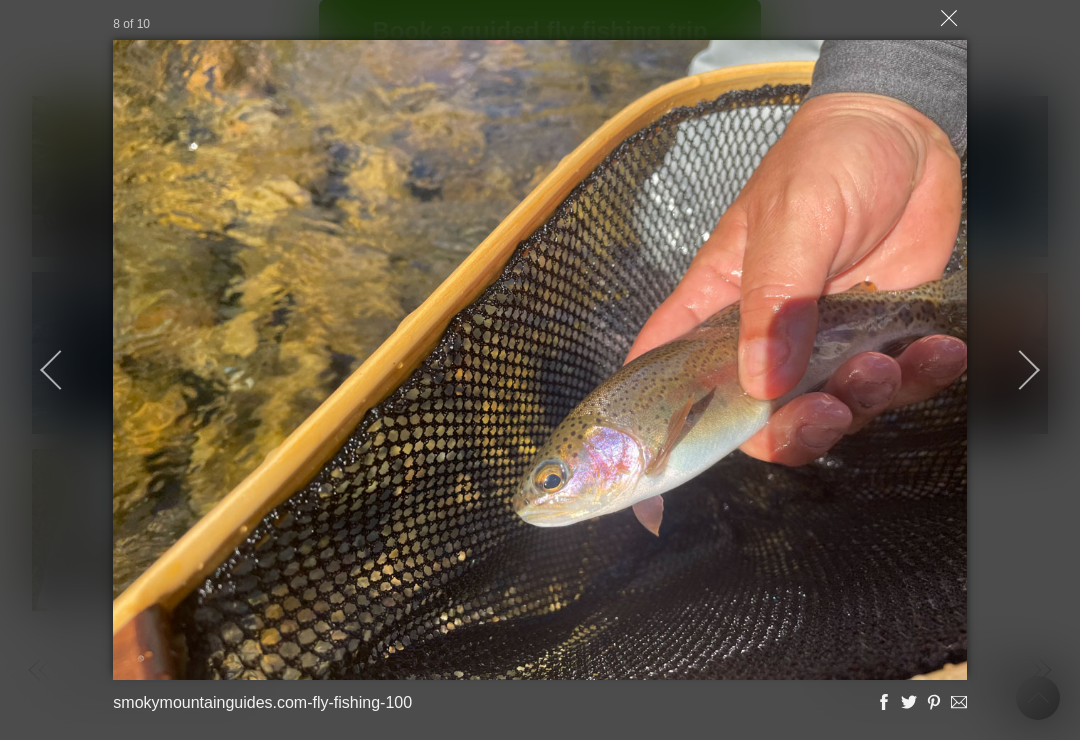 click at bounding box center (949, 18) 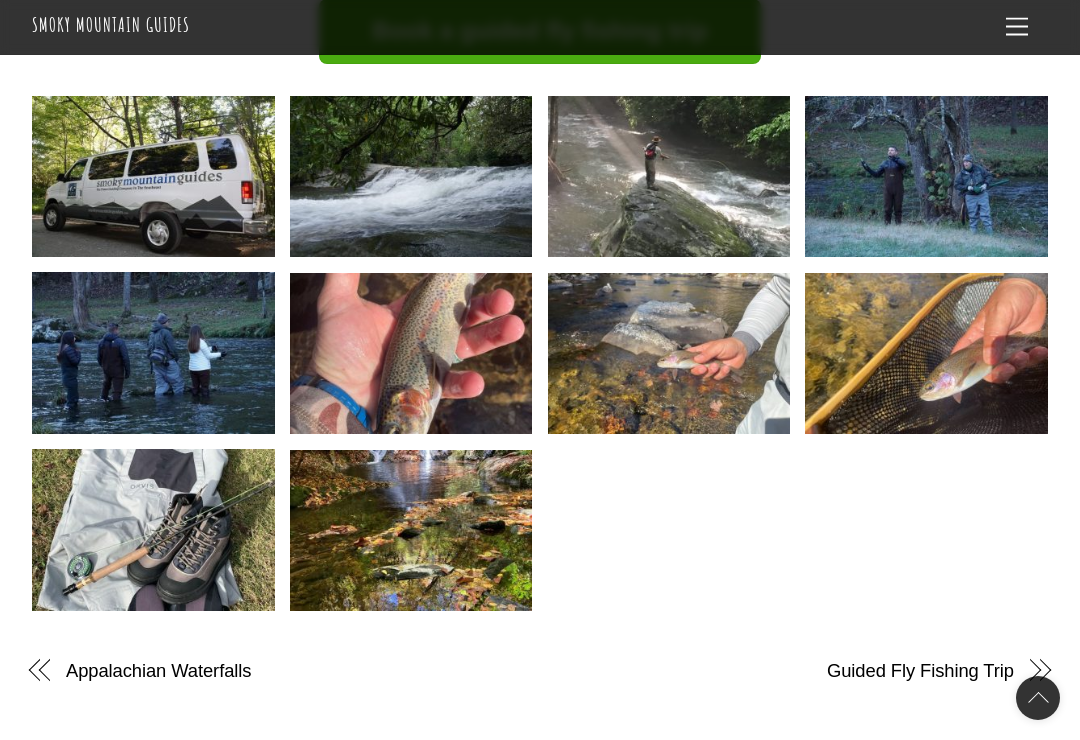 click at bounding box center (1038, 671) 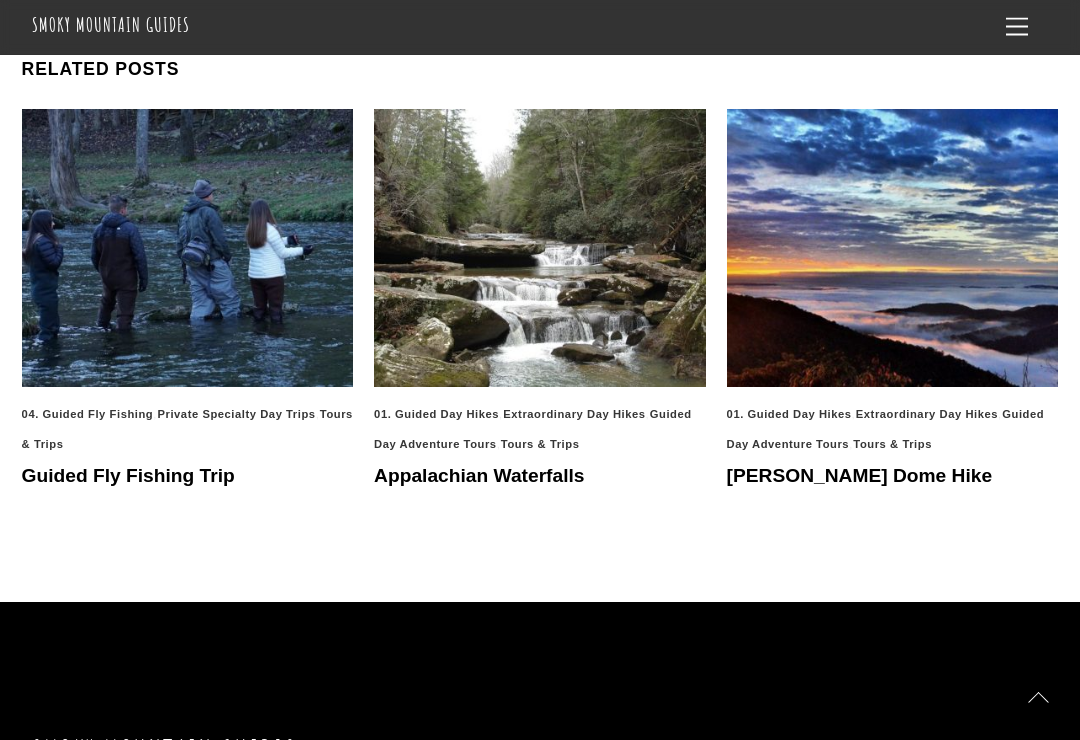 scroll, scrollTop: 1562, scrollLeft: 0, axis: vertical 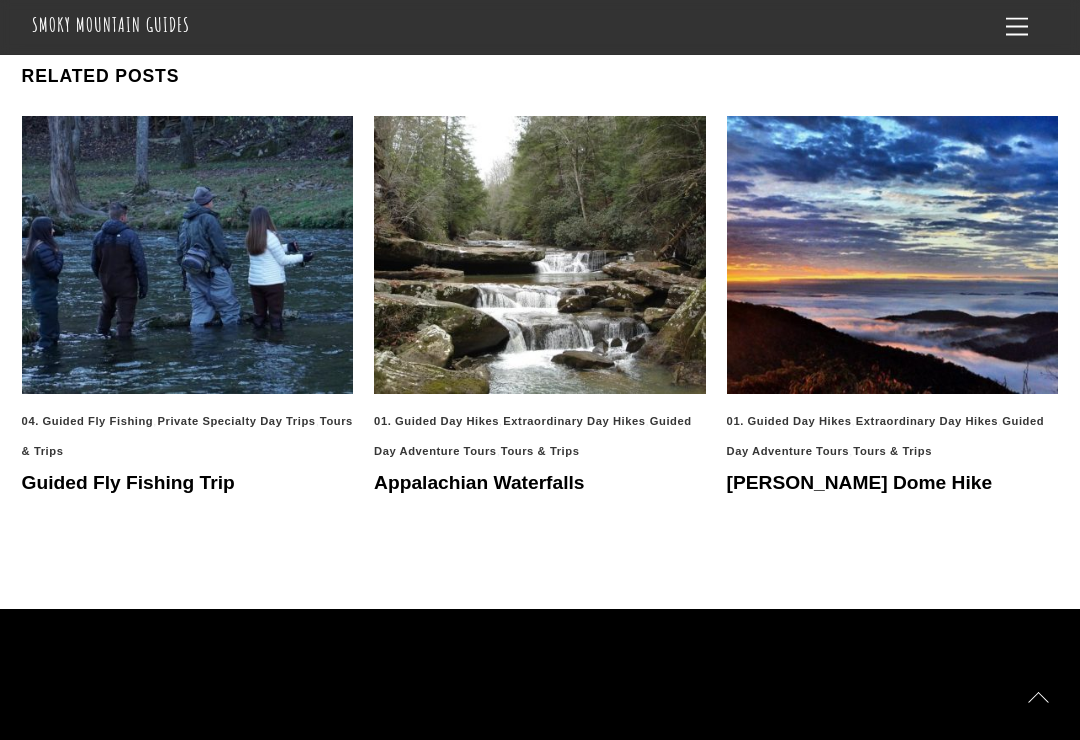 click on "[PERSON_NAME] Dome Hike" at bounding box center [859, 482] 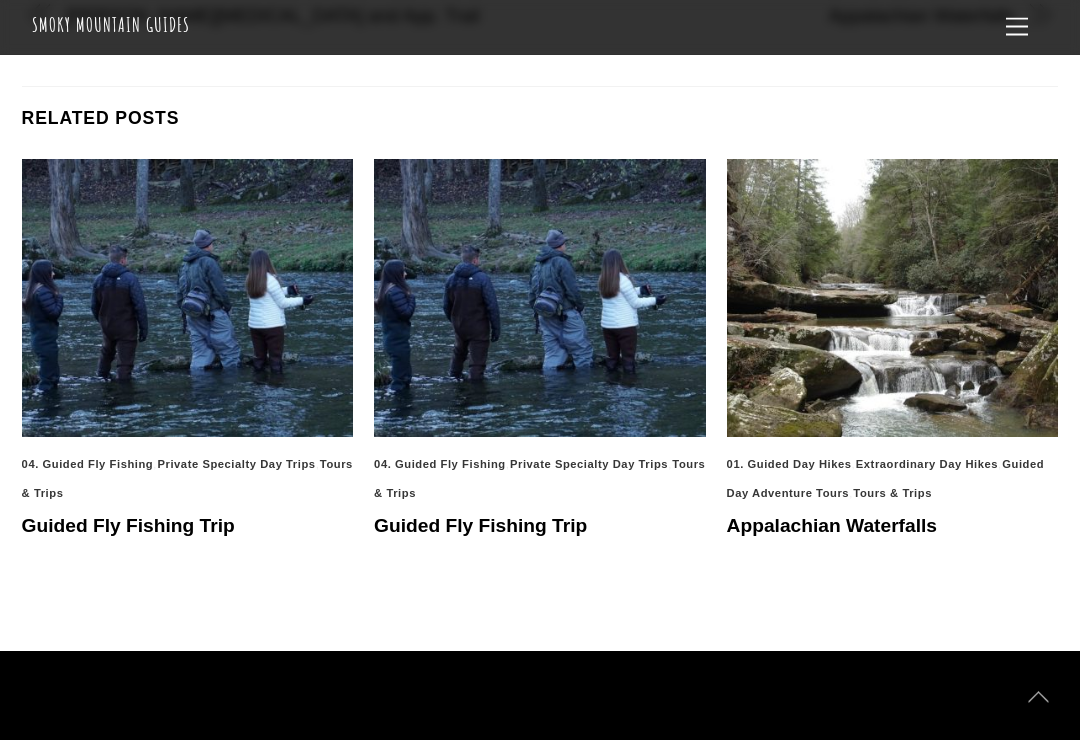 scroll, scrollTop: 1384, scrollLeft: 0, axis: vertical 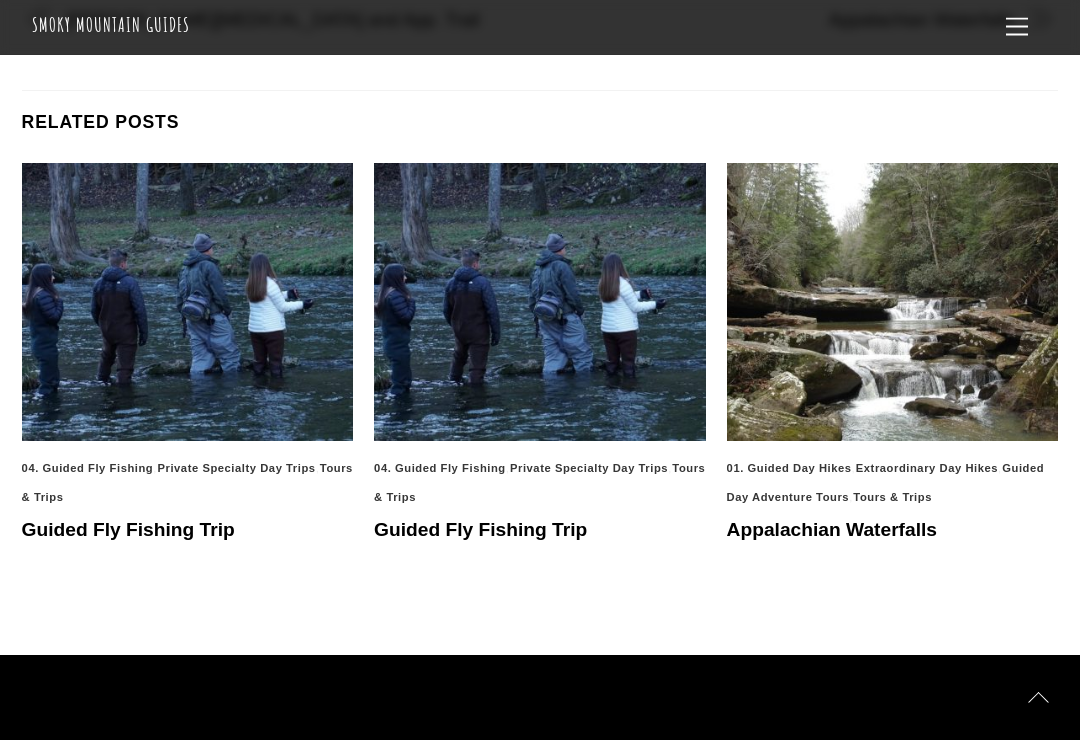 click on "Appalachian Waterfalls" at bounding box center [832, 529] 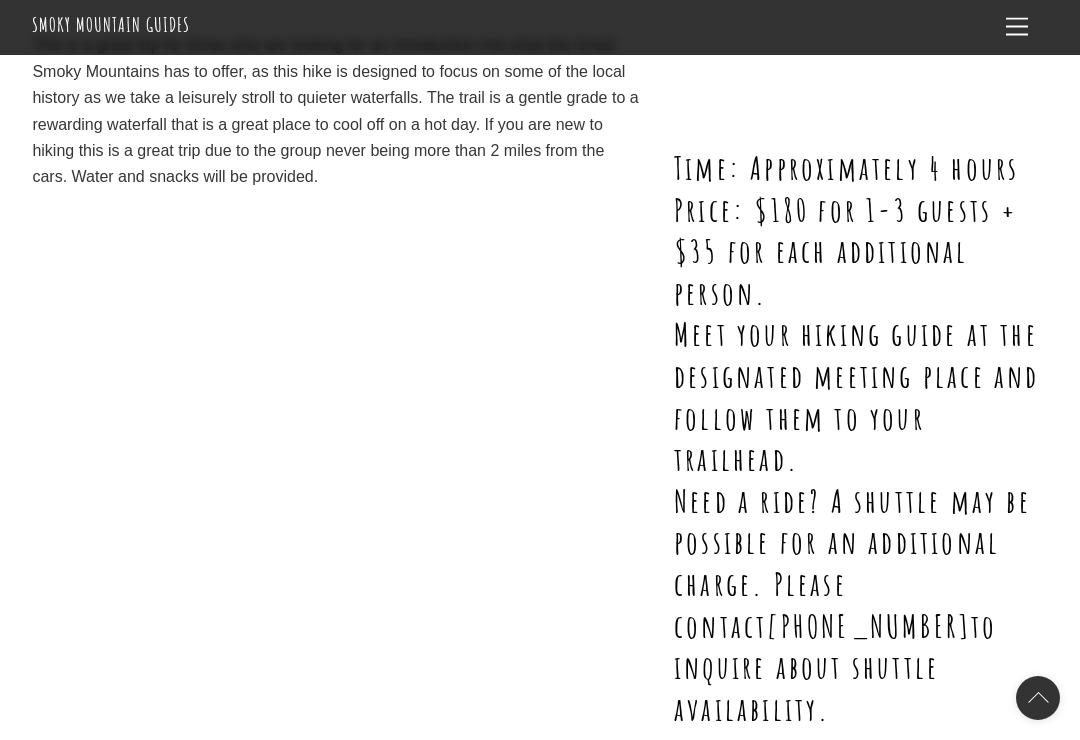 scroll, scrollTop: 456, scrollLeft: 0, axis: vertical 